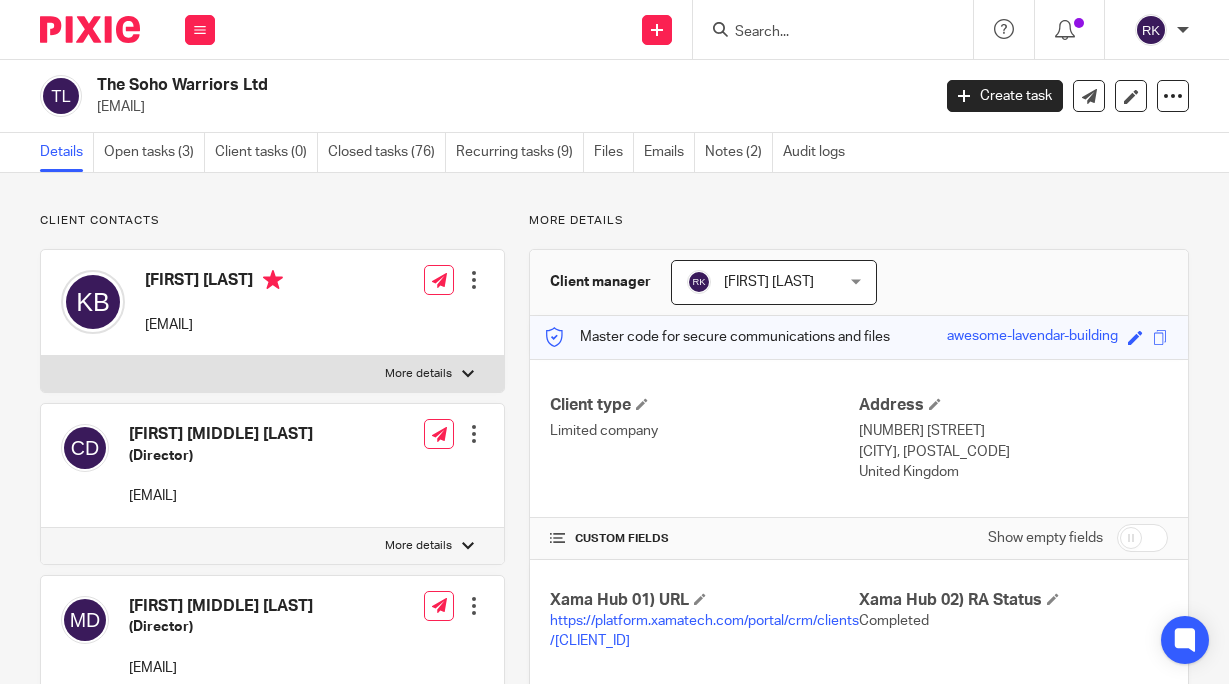 scroll, scrollTop: 0, scrollLeft: 0, axis: both 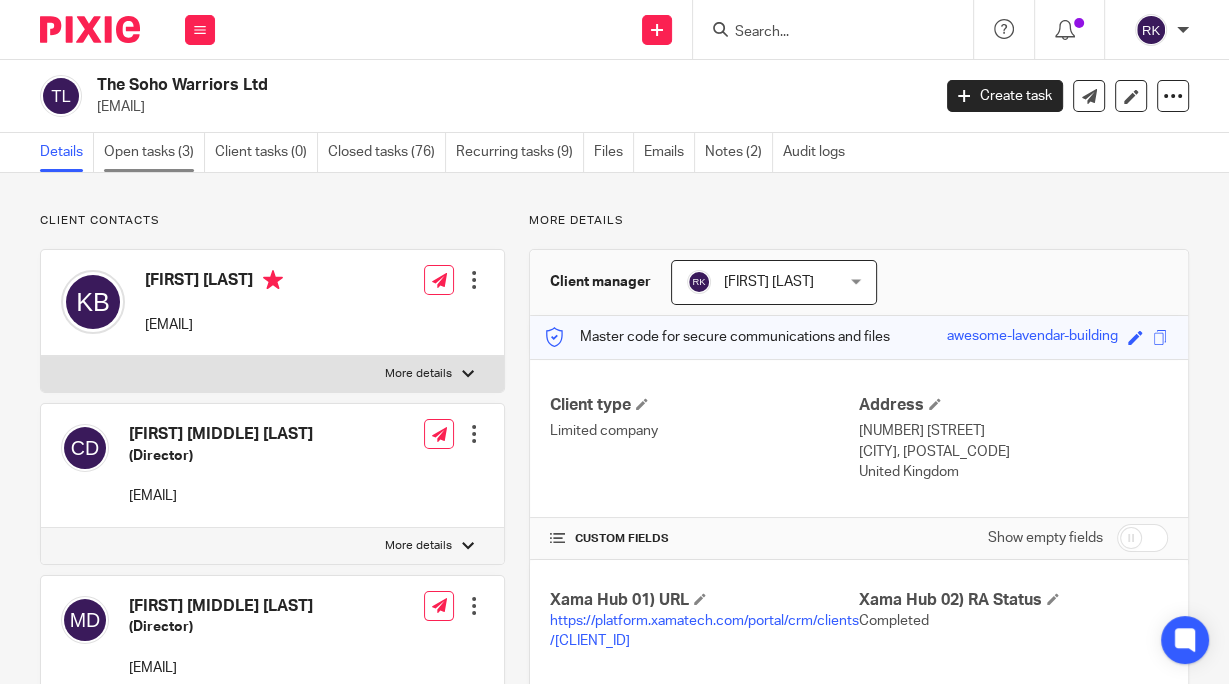 click on "Open tasks (3)" at bounding box center [154, 152] 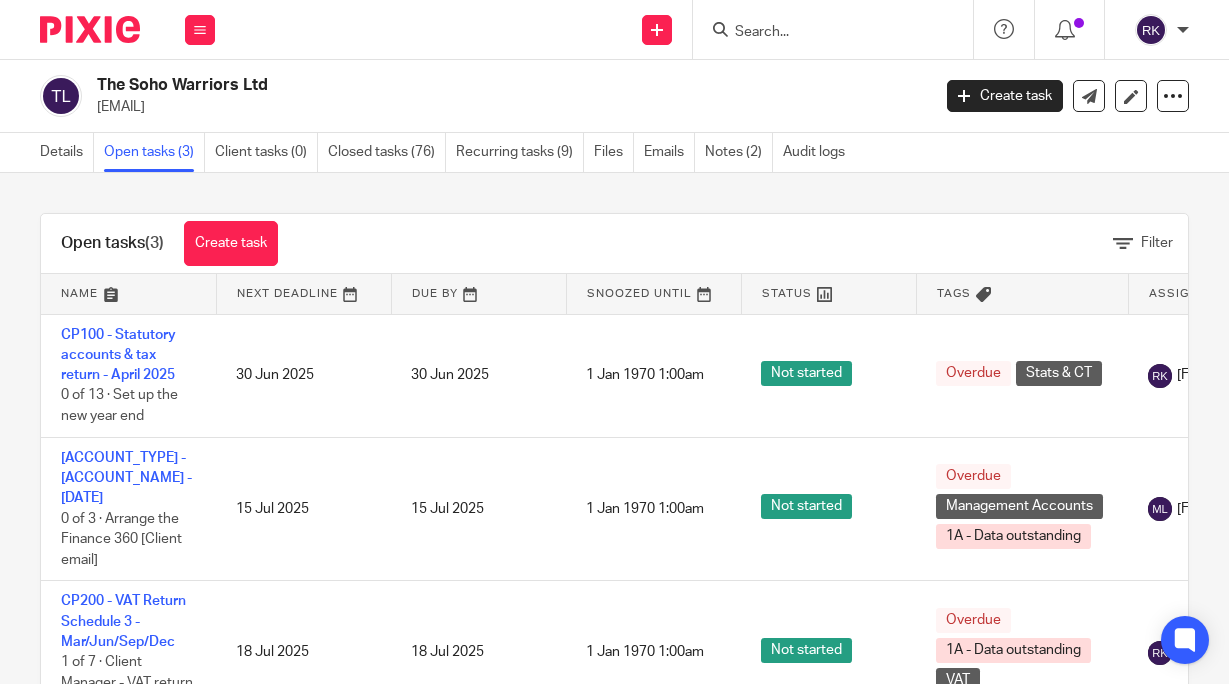scroll, scrollTop: 0, scrollLeft: 0, axis: both 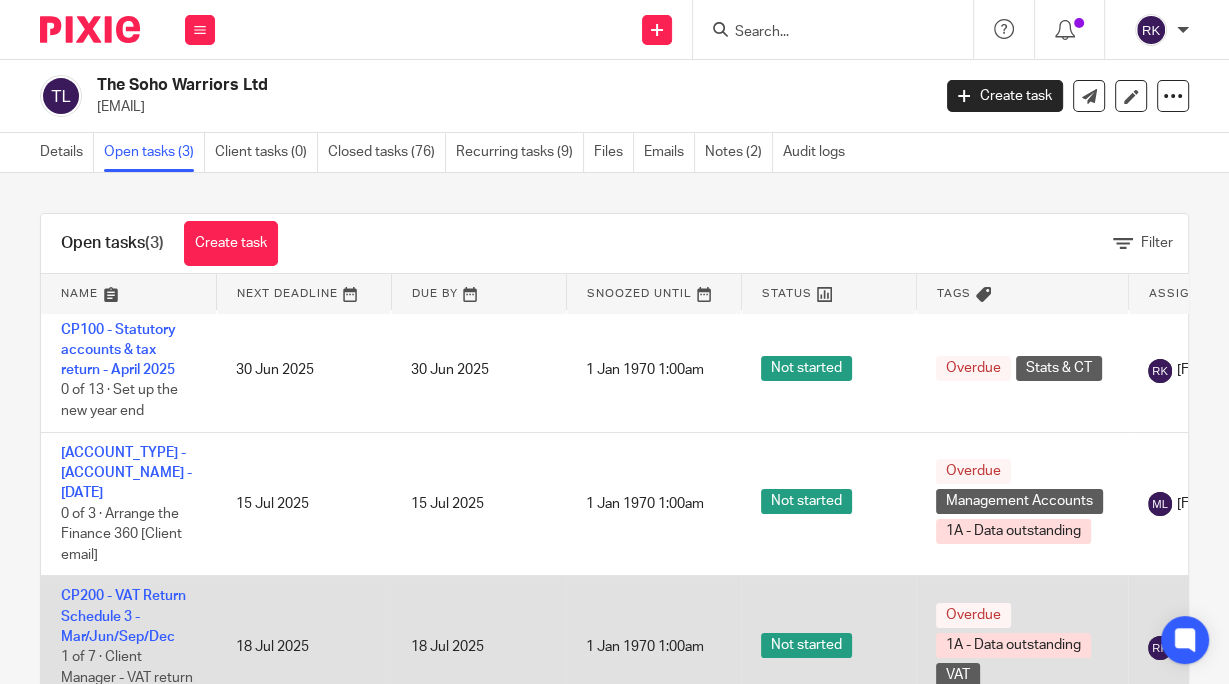 click on "CP200 - VAT Return Schedule 3 - Mar/Jun/Sep/Dec
1
of
7 ·
Client Manager - VAT return preparation" at bounding box center (128, 647) 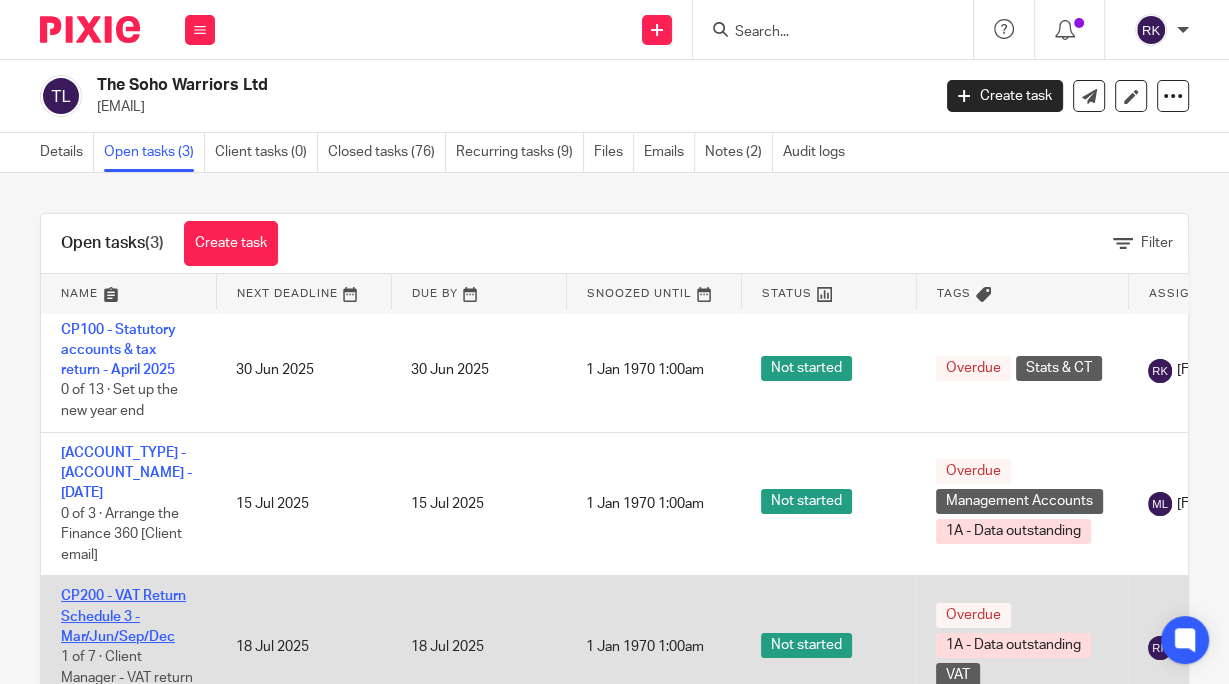 click on "CP200 - VAT Return Schedule 3 - Mar/Jun/Sep/Dec" at bounding box center (123, 616) 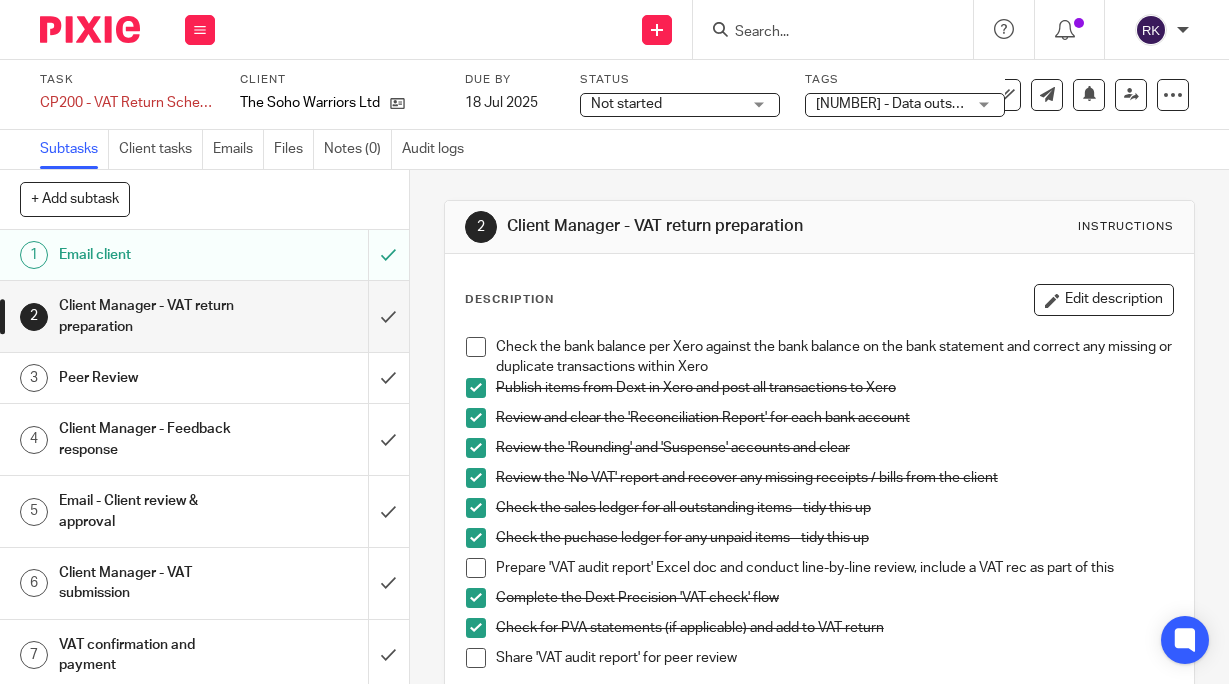 scroll, scrollTop: 0, scrollLeft: 0, axis: both 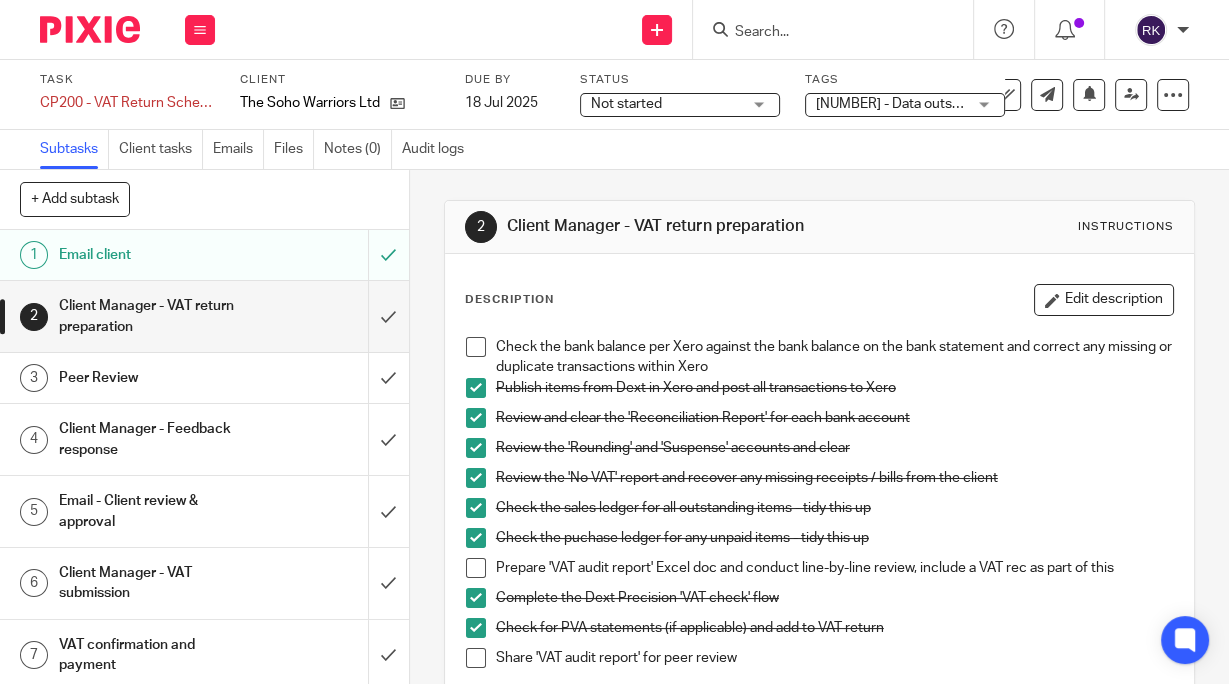 click on "[NUMBER] - Data outstanding + 1" at bounding box center [918, 104] 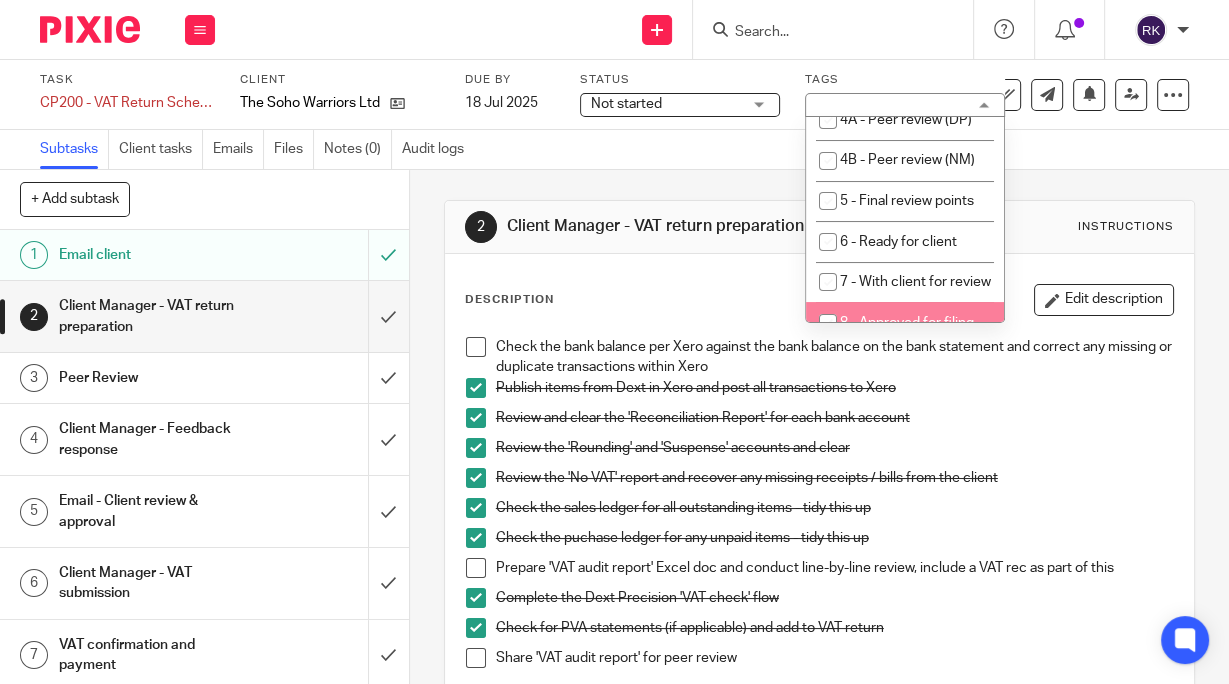 scroll, scrollTop: 320, scrollLeft: 0, axis: vertical 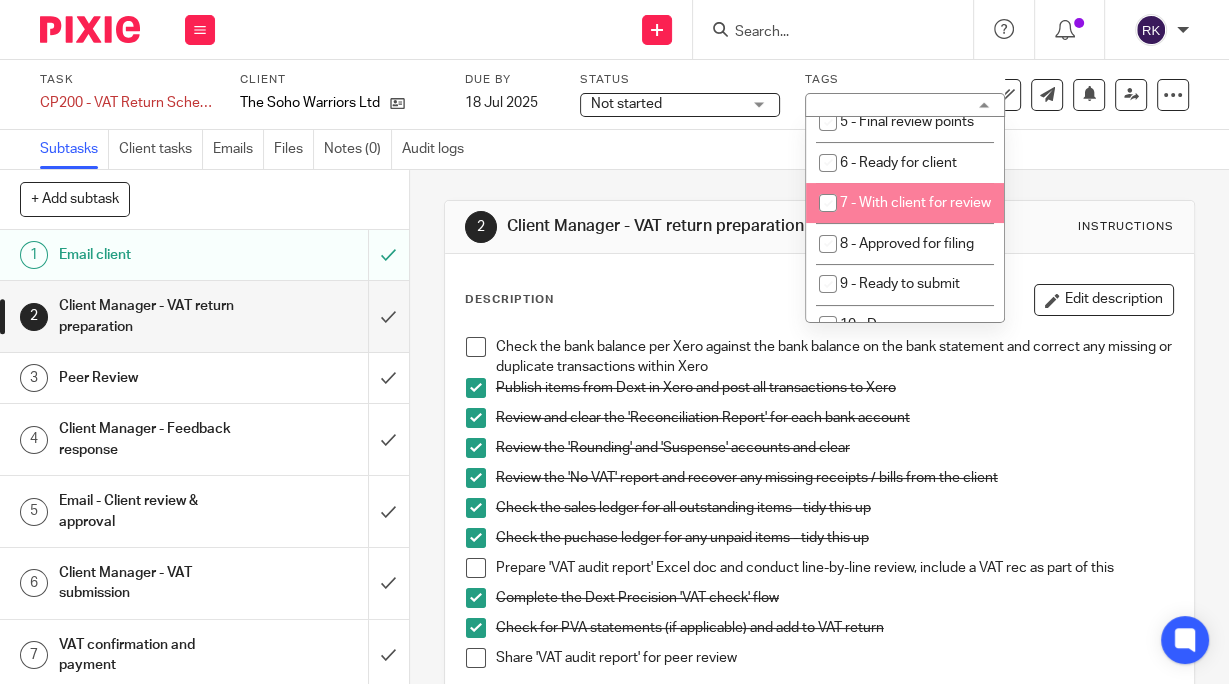 click on "7 - With client for review" at bounding box center (905, 203) 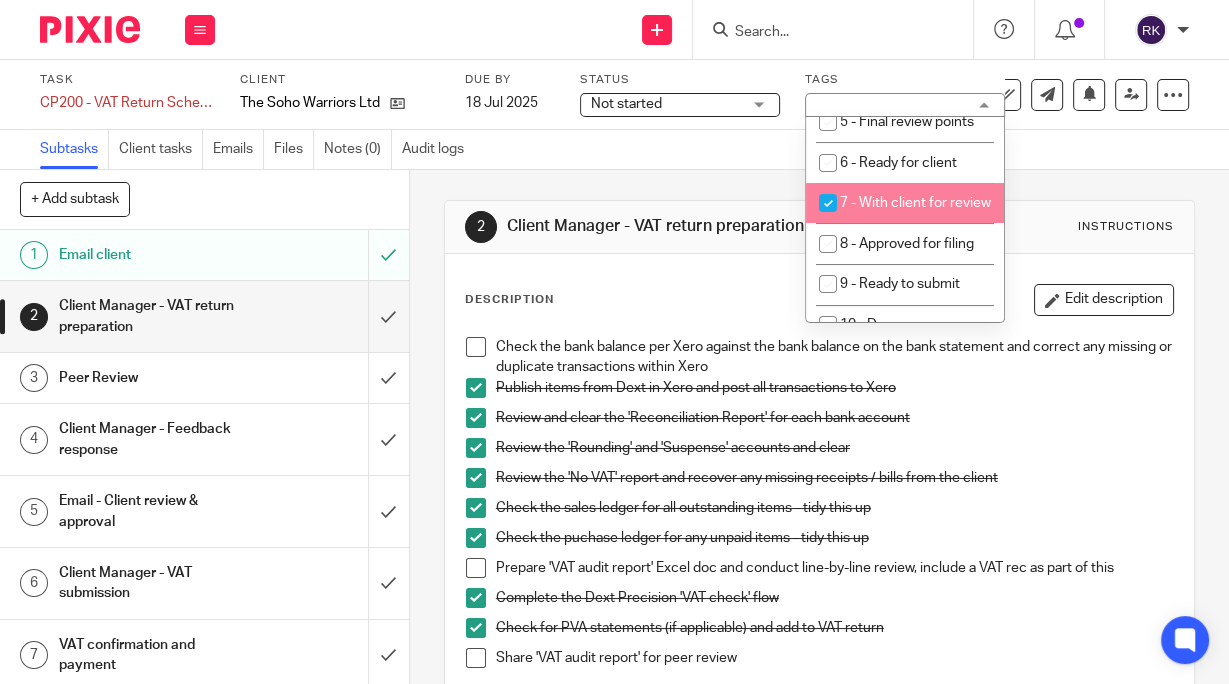 checkbox on "true" 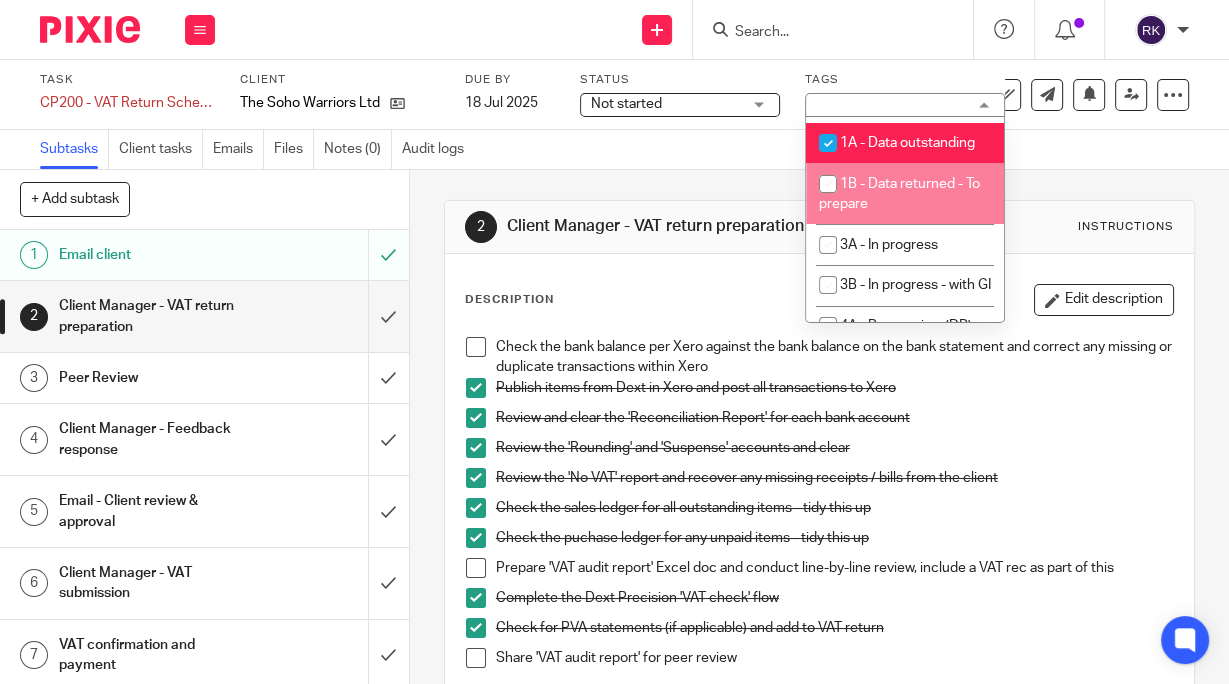 scroll, scrollTop: 0, scrollLeft: 0, axis: both 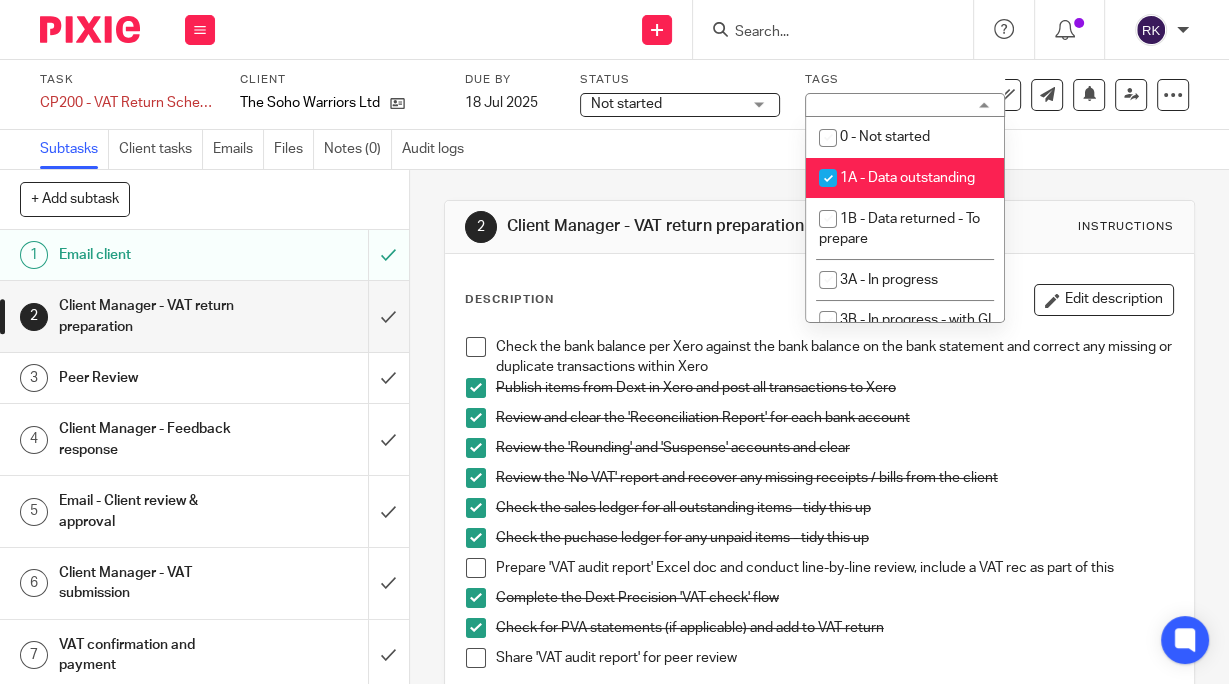 click at bounding box center [828, 178] 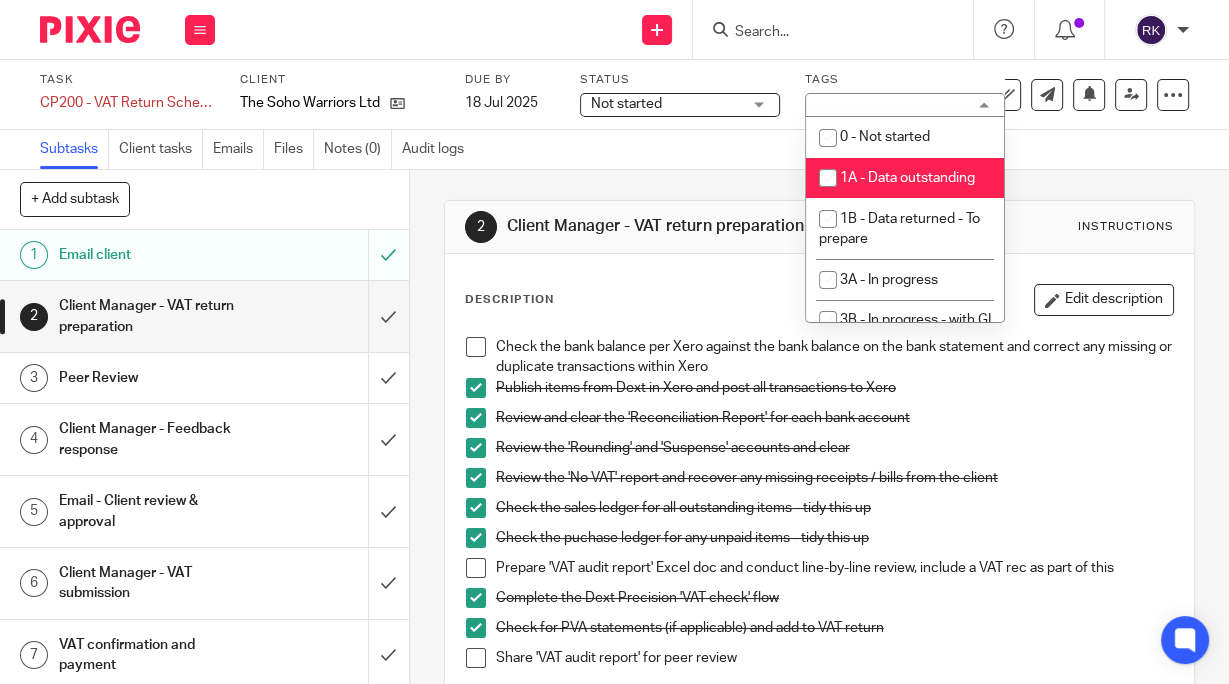 checkbox on "false" 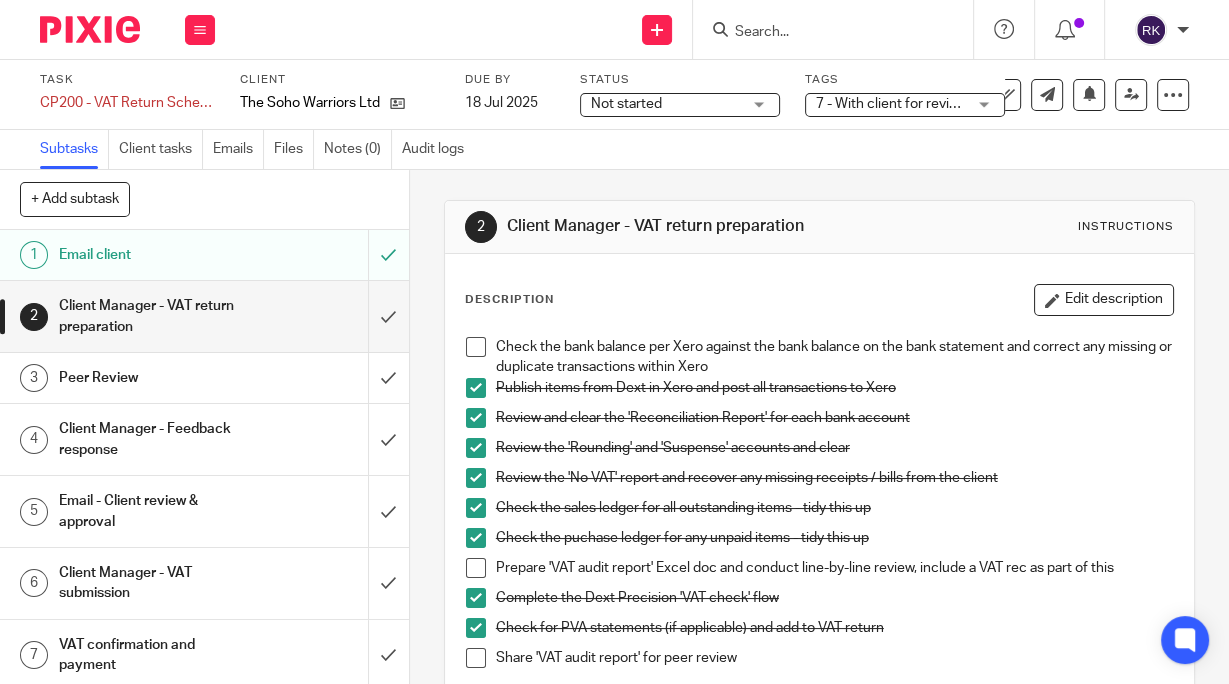 click on "Description
Edit description
Check the bank balance per Xero against the bank balance on the bank statement and correct any missing or duplicate transactions within Xero   Publish items from Dext in Xero and post all transactions to Xero   Review and clear the 'Reconciliation Report' for each bank account   Review the 'Rounding' and 'Suspense' accounts and clear   Review the 'No VAT' report and recover any missing receipts / bills from the client   Check the sales ledger for all outstanding items - tidy this up   Check the puchase ledger for any unpaid items - tidy this up   Prepare 'VAT audit report' Excel doc and conduct line-by-line review, include a VAT rec as part of this   Complete the Dext Precision 'VAT check' flow   Check for PVA statements (if applicable) and add to VAT return   Share 'VAT audit report' for peer review           Attachments     There are no files attached to this task.   Attach new file" at bounding box center [819, 579] 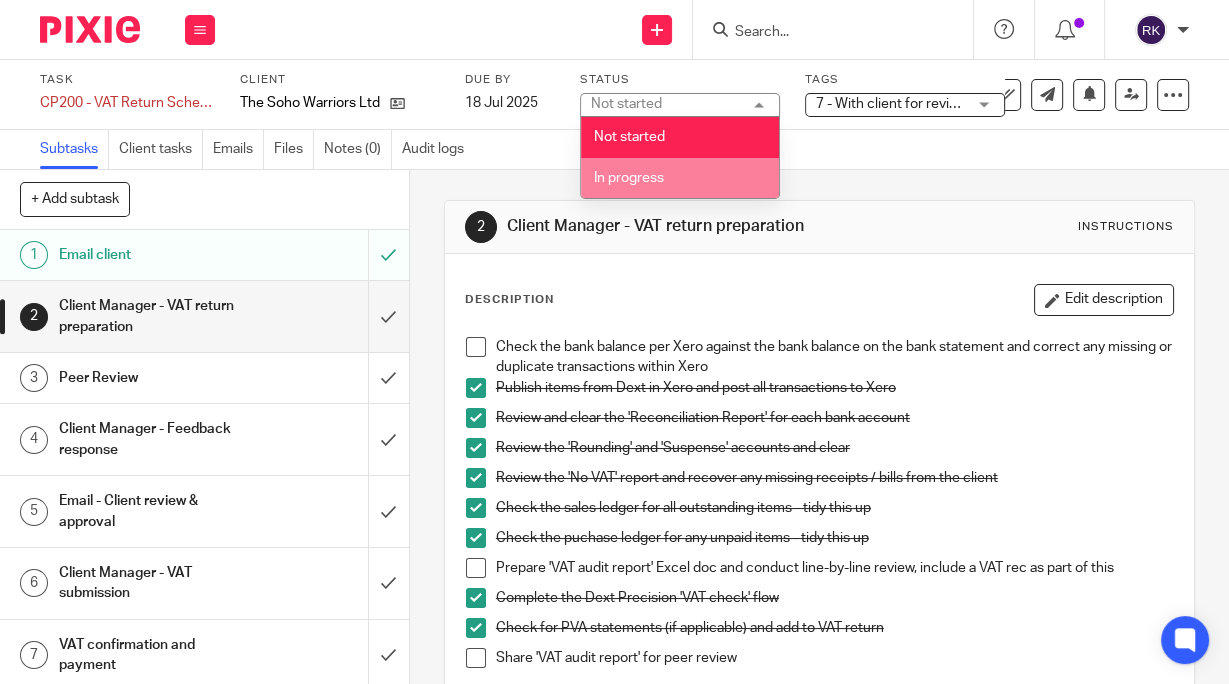 click on "In progress" at bounding box center (680, 178) 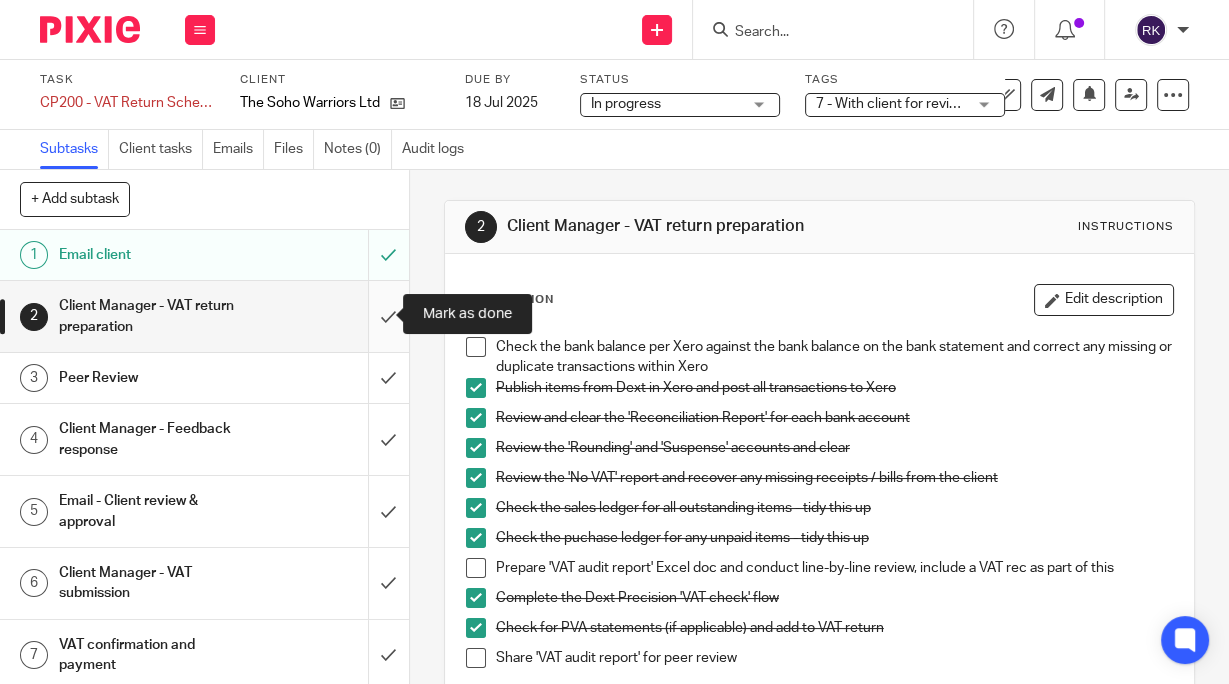 scroll, scrollTop: 5, scrollLeft: 0, axis: vertical 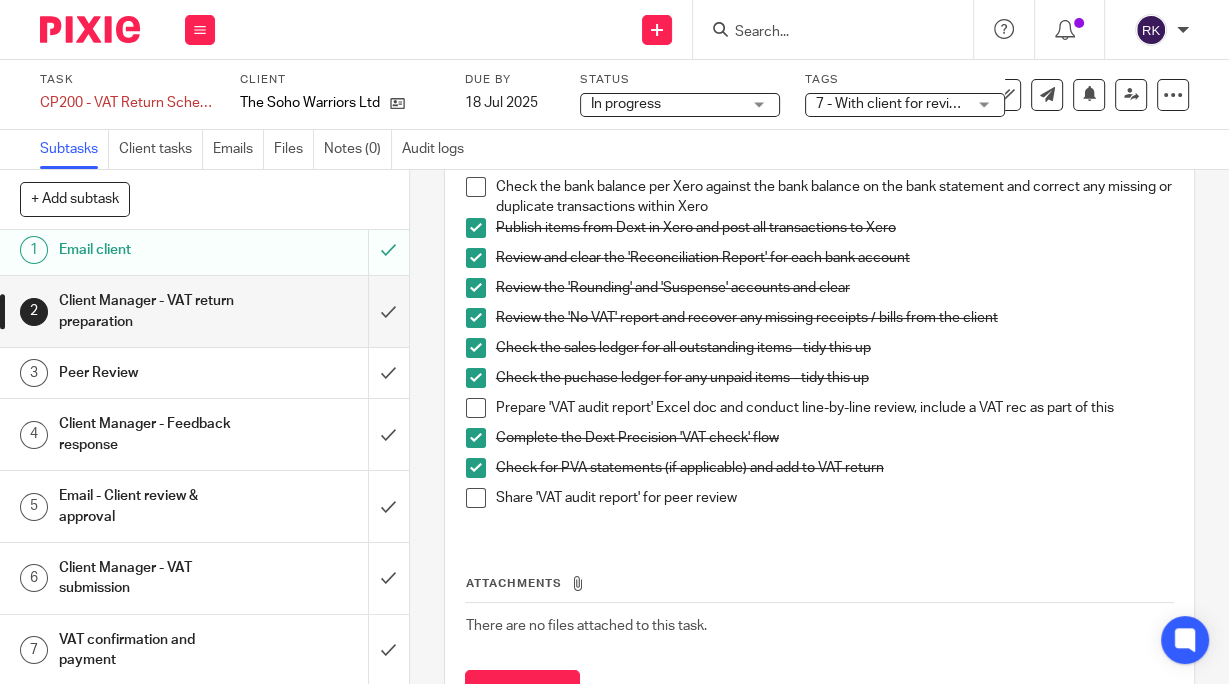 click at bounding box center [476, 498] 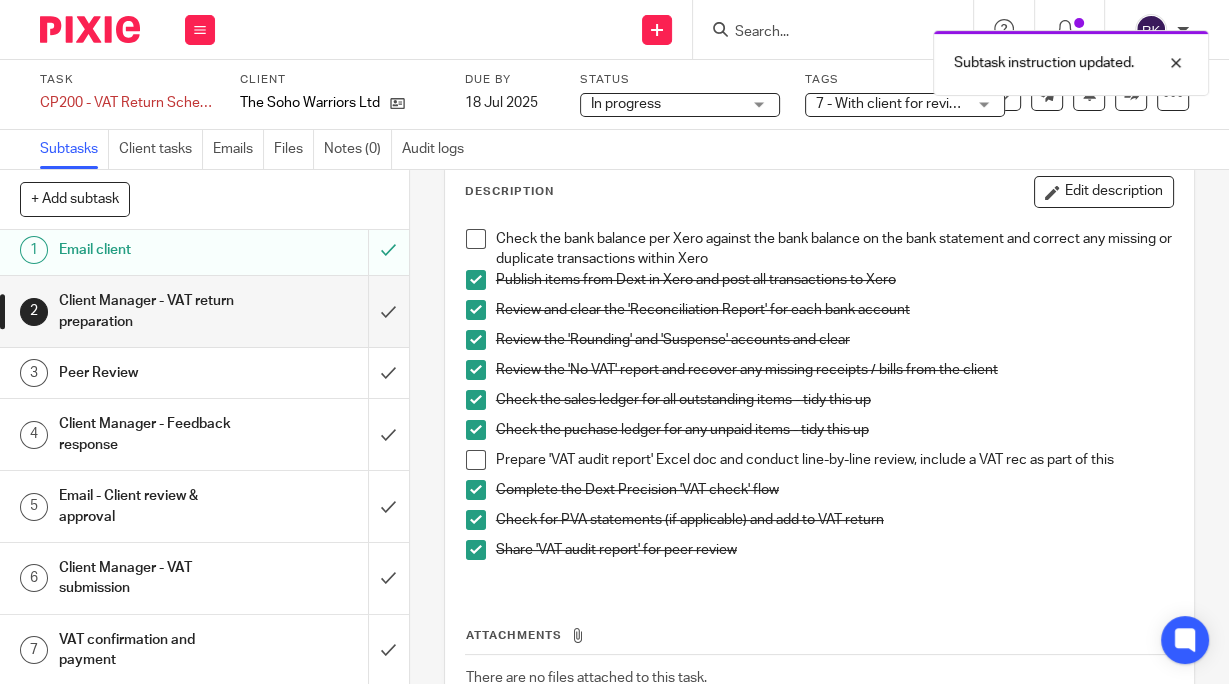 scroll, scrollTop: 80, scrollLeft: 0, axis: vertical 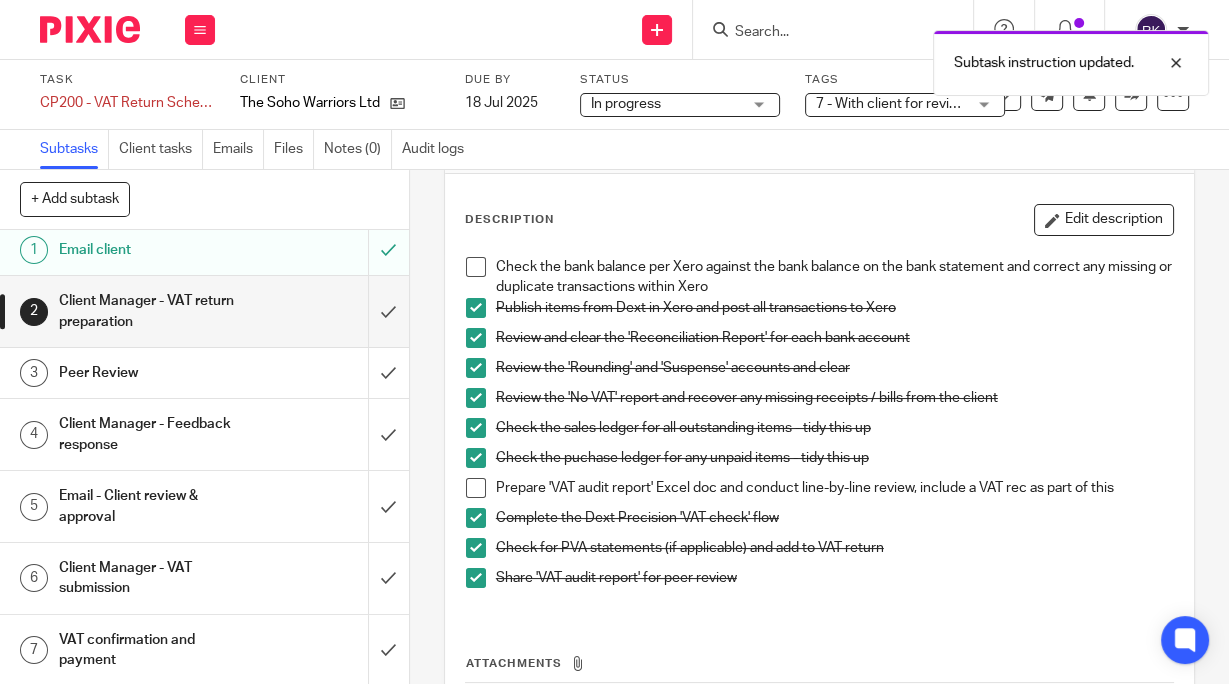 click at bounding box center (476, 488) 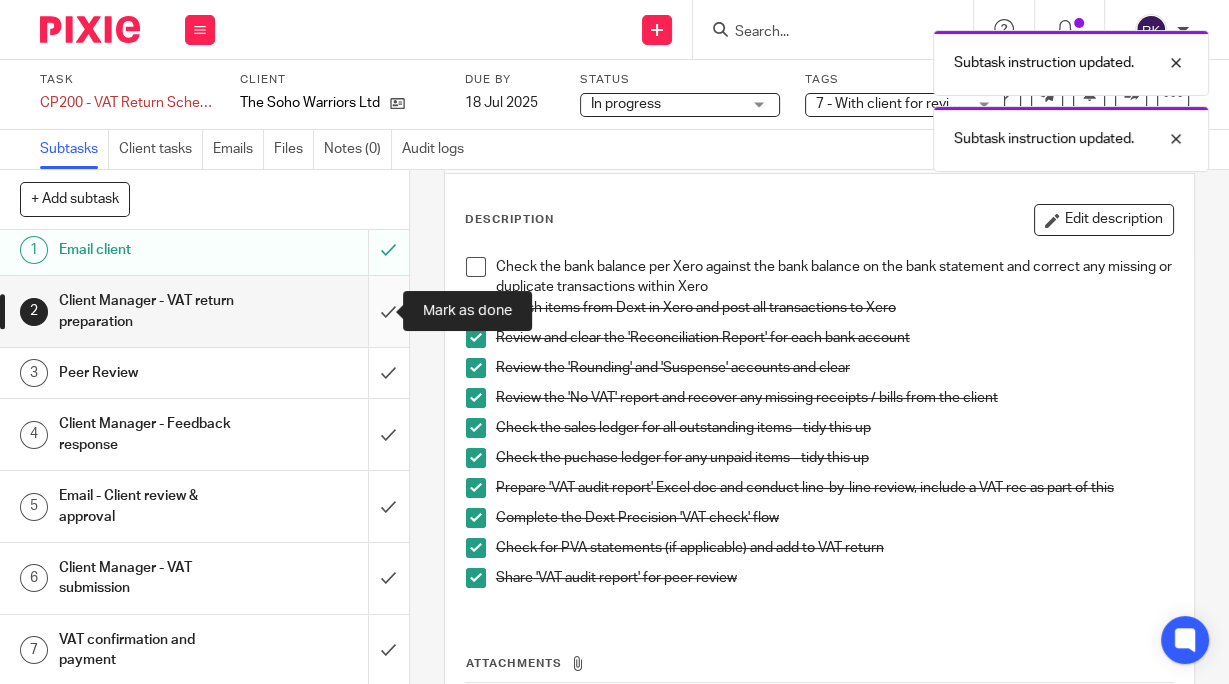 click at bounding box center [204, 311] 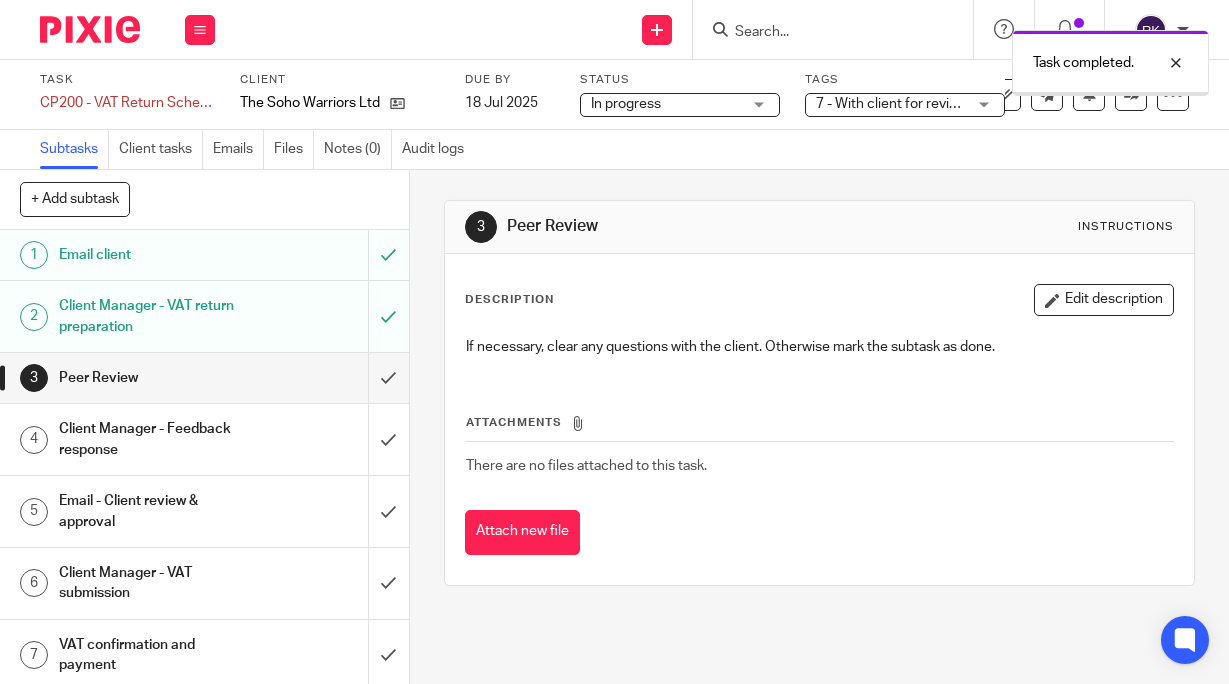 scroll, scrollTop: 0, scrollLeft: 0, axis: both 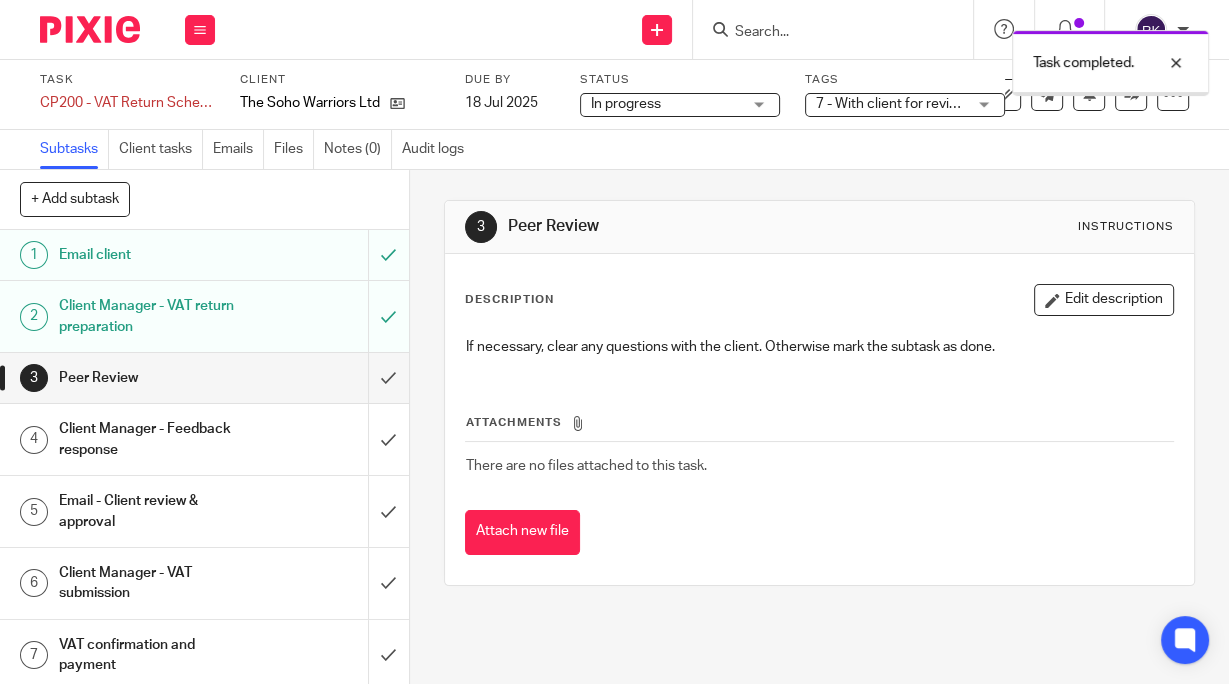 click at bounding box center (204, 378) 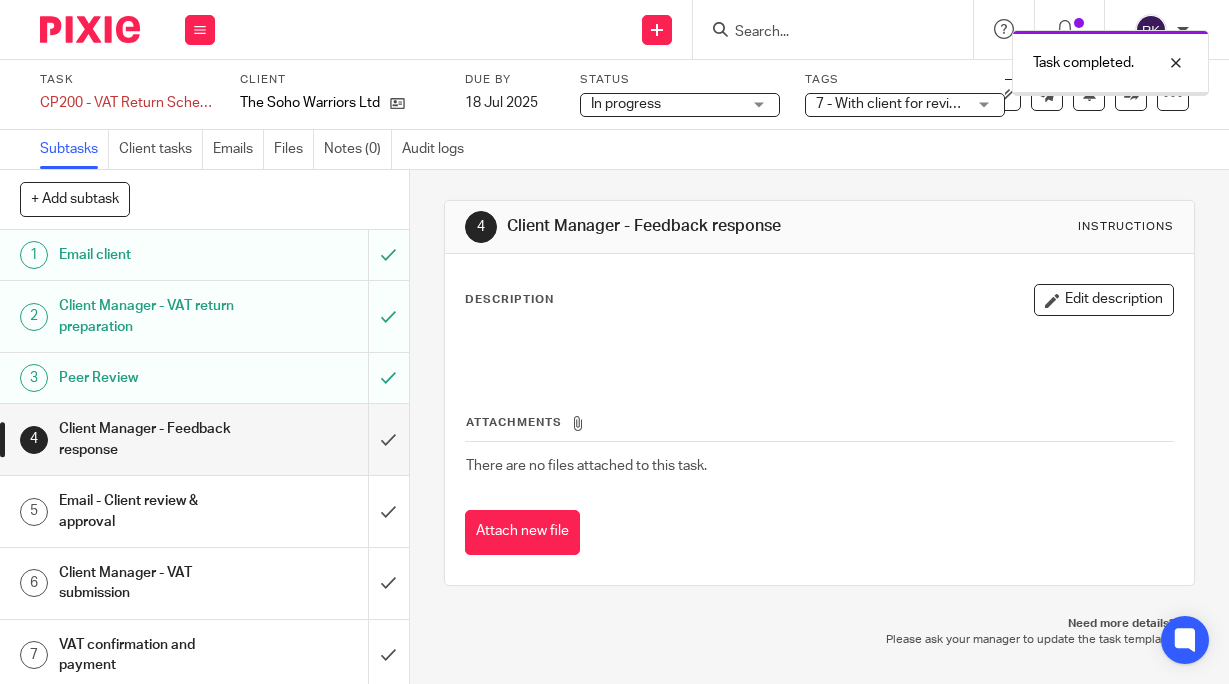 scroll, scrollTop: 0, scrollLeft: 0, axis: both 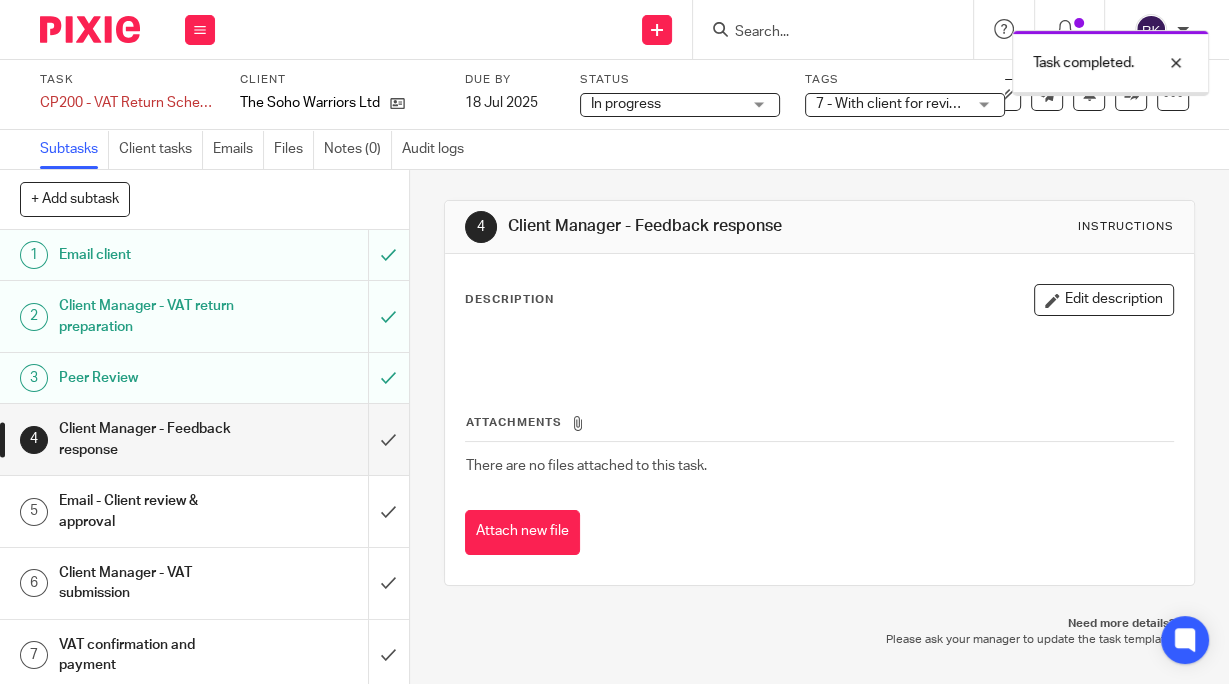 click at bounding box center (204, 439) 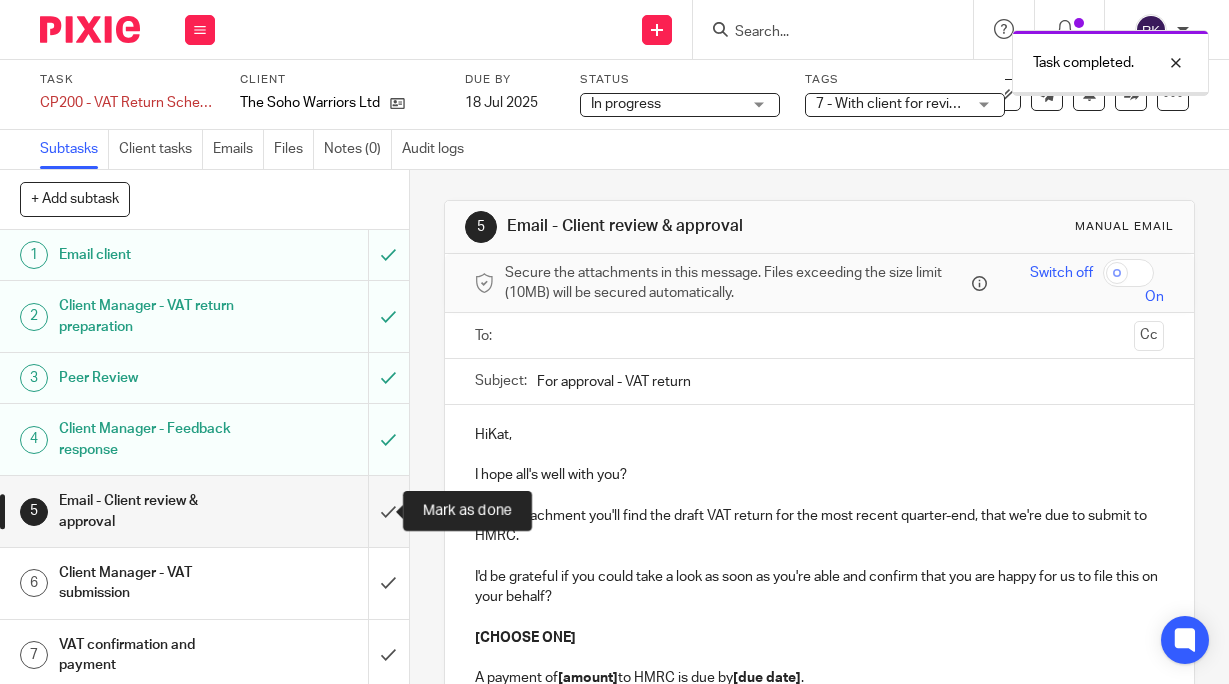 scroll, scrollTop: 0, scrollLeft: 0, axis: both 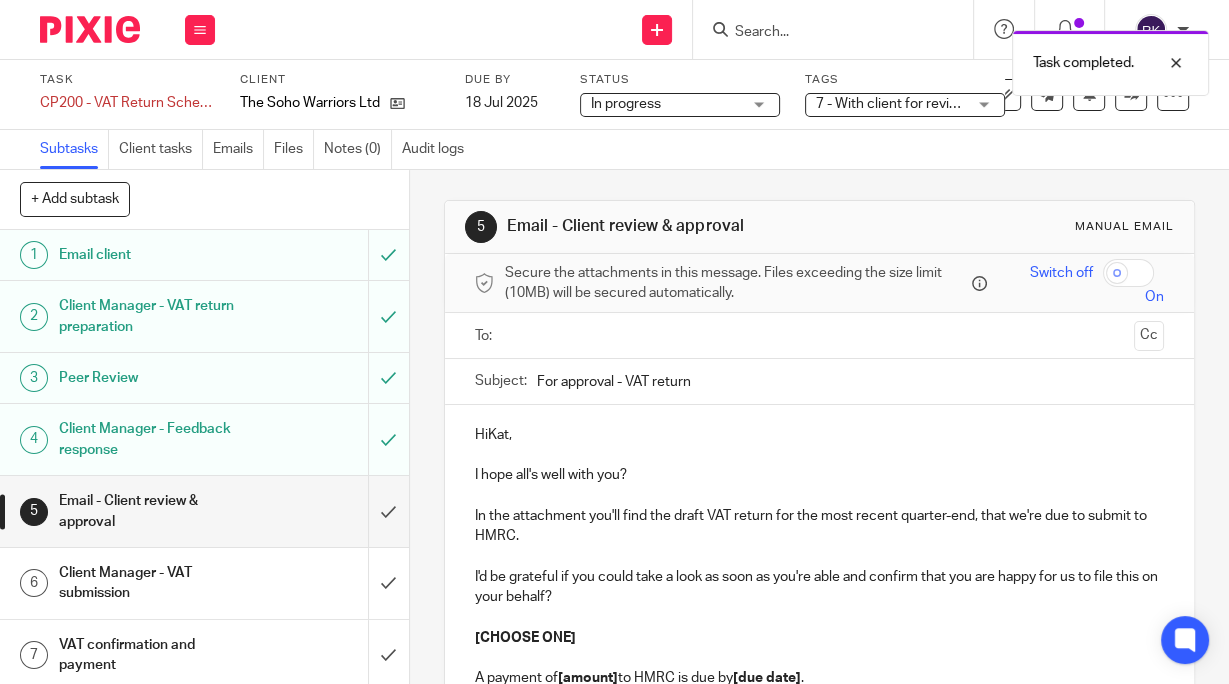 drag, startPoint x: 700, startPoint y: 380, endPoint x: 484, endPoint y: 376, distance: 216.03703 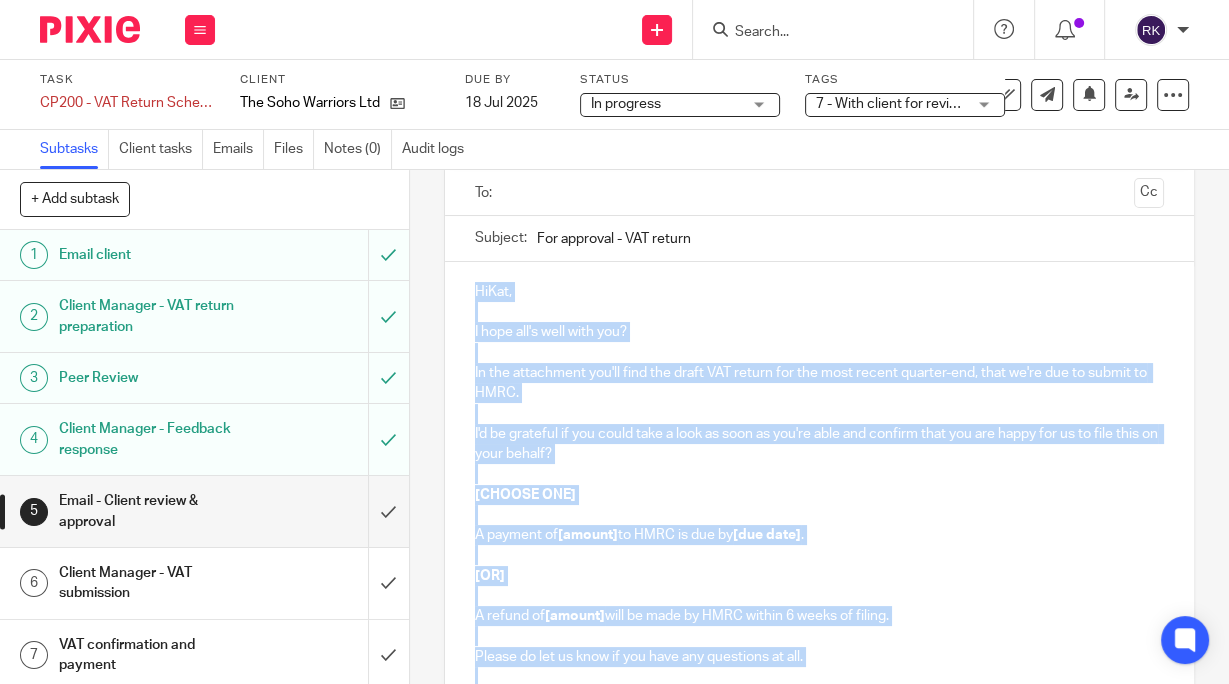 scroll, scrollTop: 357, scrollLeft: 0, axis: vertical 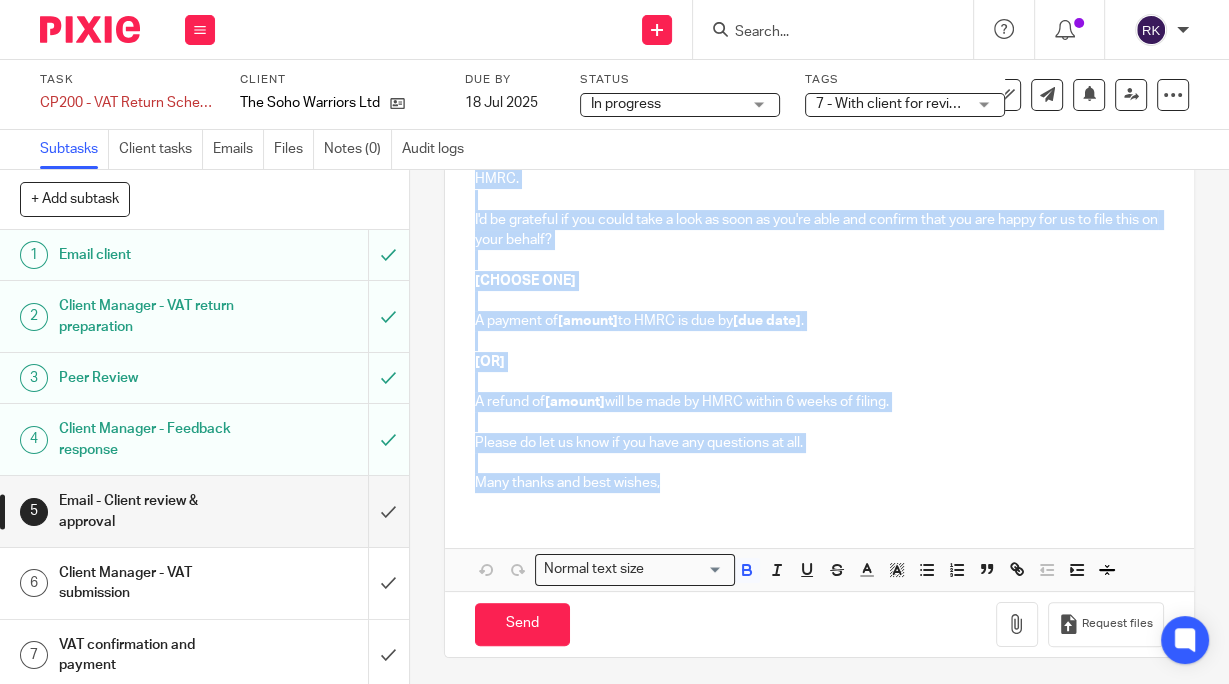 drag, startPoint x: 468, startPoint y: 432, endPoint x: 709, endPoint y: 702, distance: 361.91296 